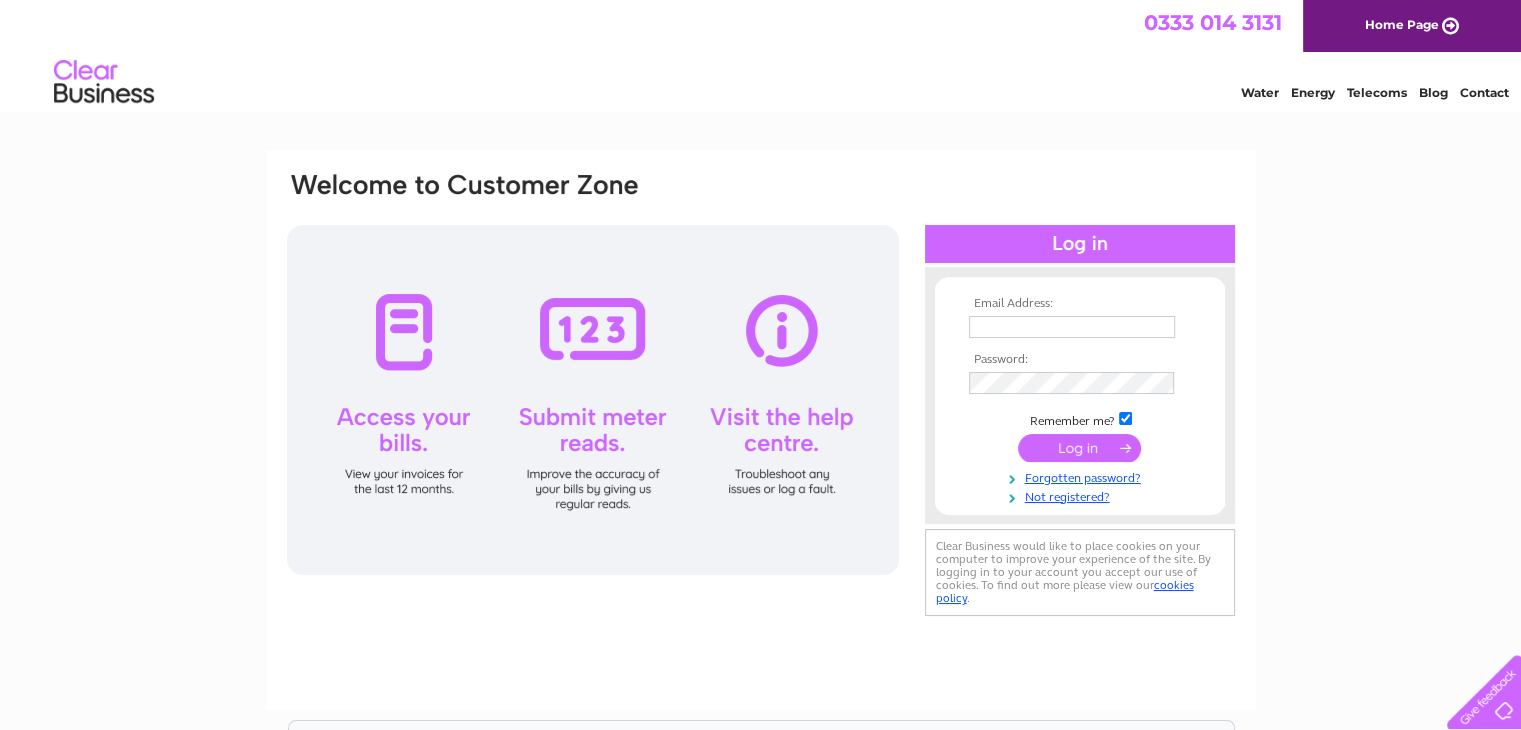 scroll, scrollTop: 0, scrollLeft: 0, axis: both 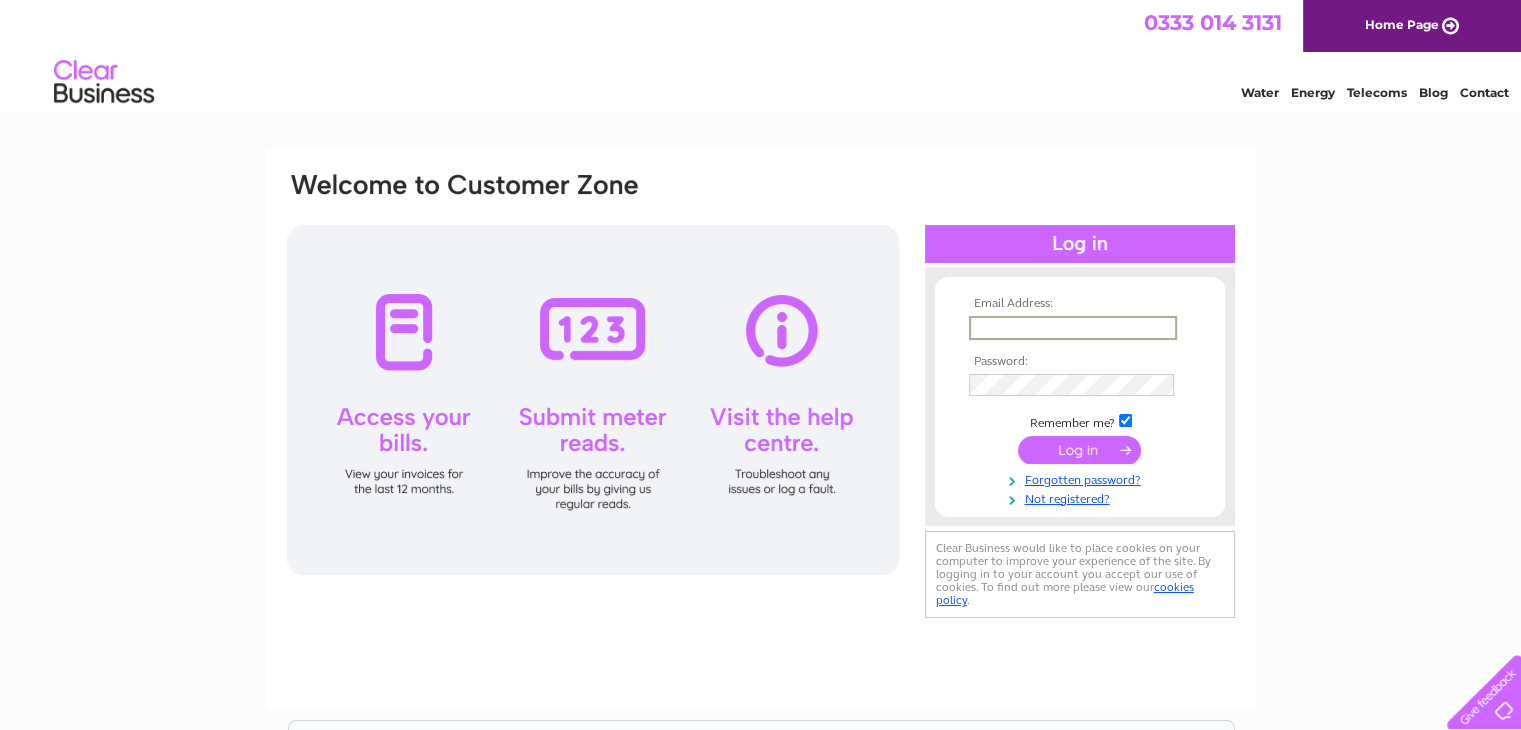 click at bounding box center [1073, 328] 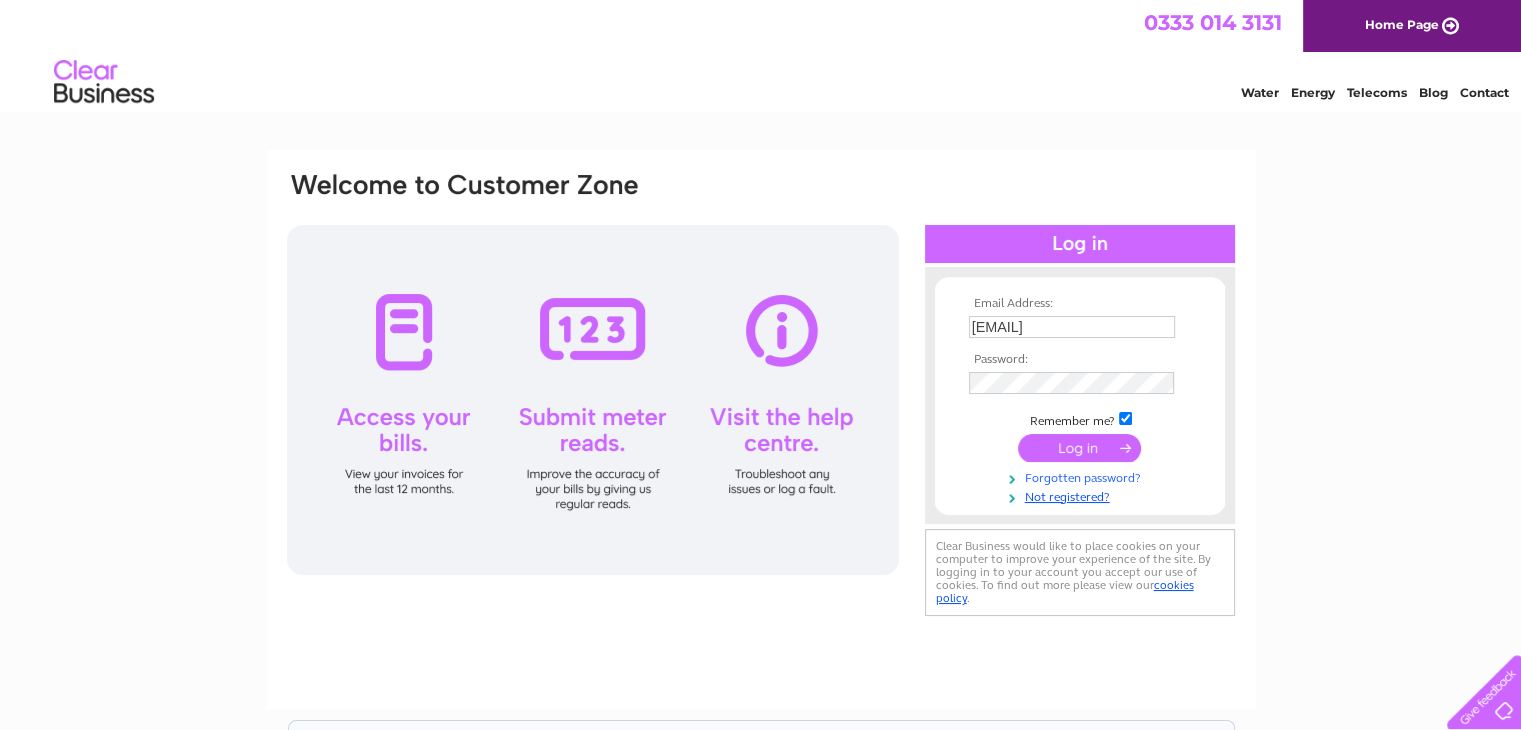 click on "Forgotten password?" at bounding box center [1082, 476] 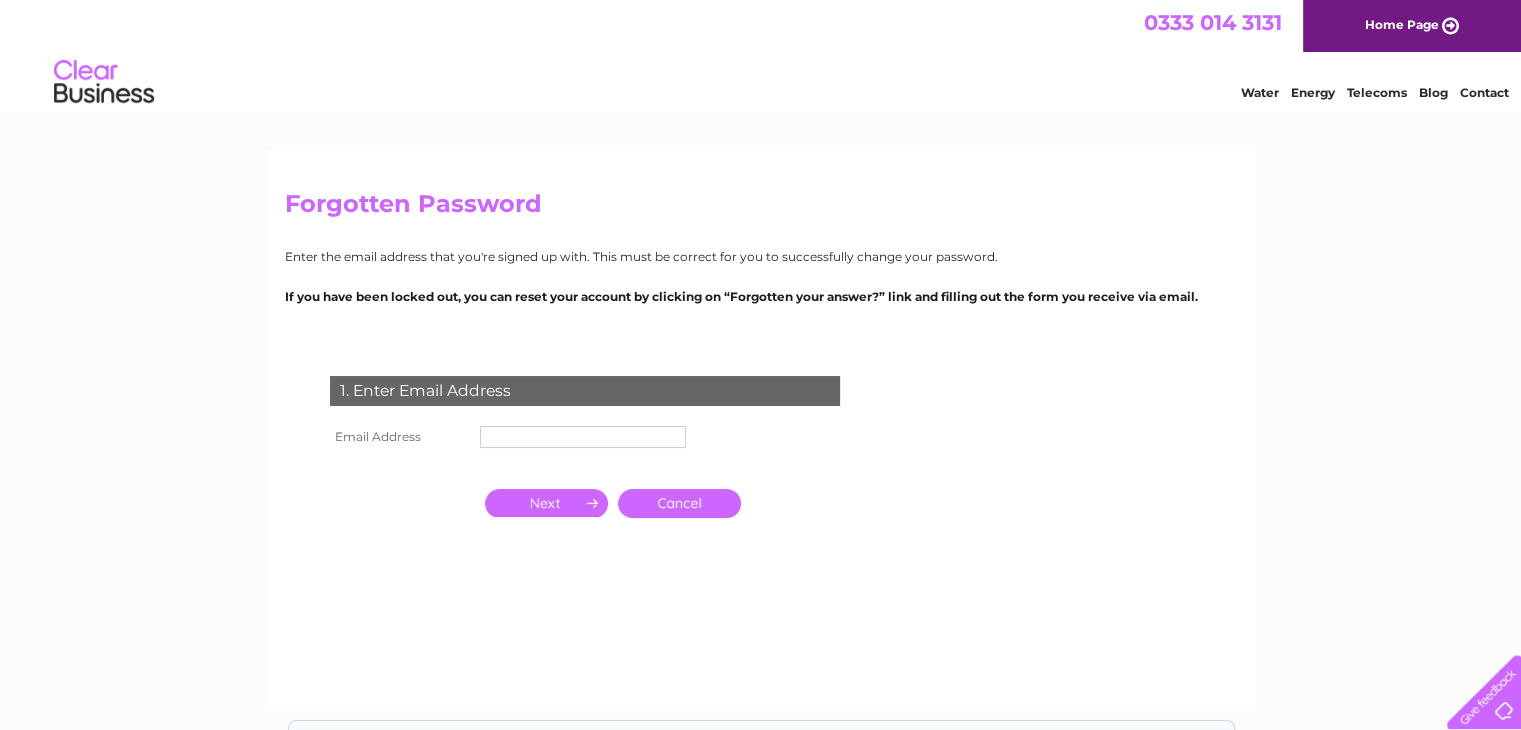 scroll, scrollTop: 0, scrollLeft: 0, axis: both 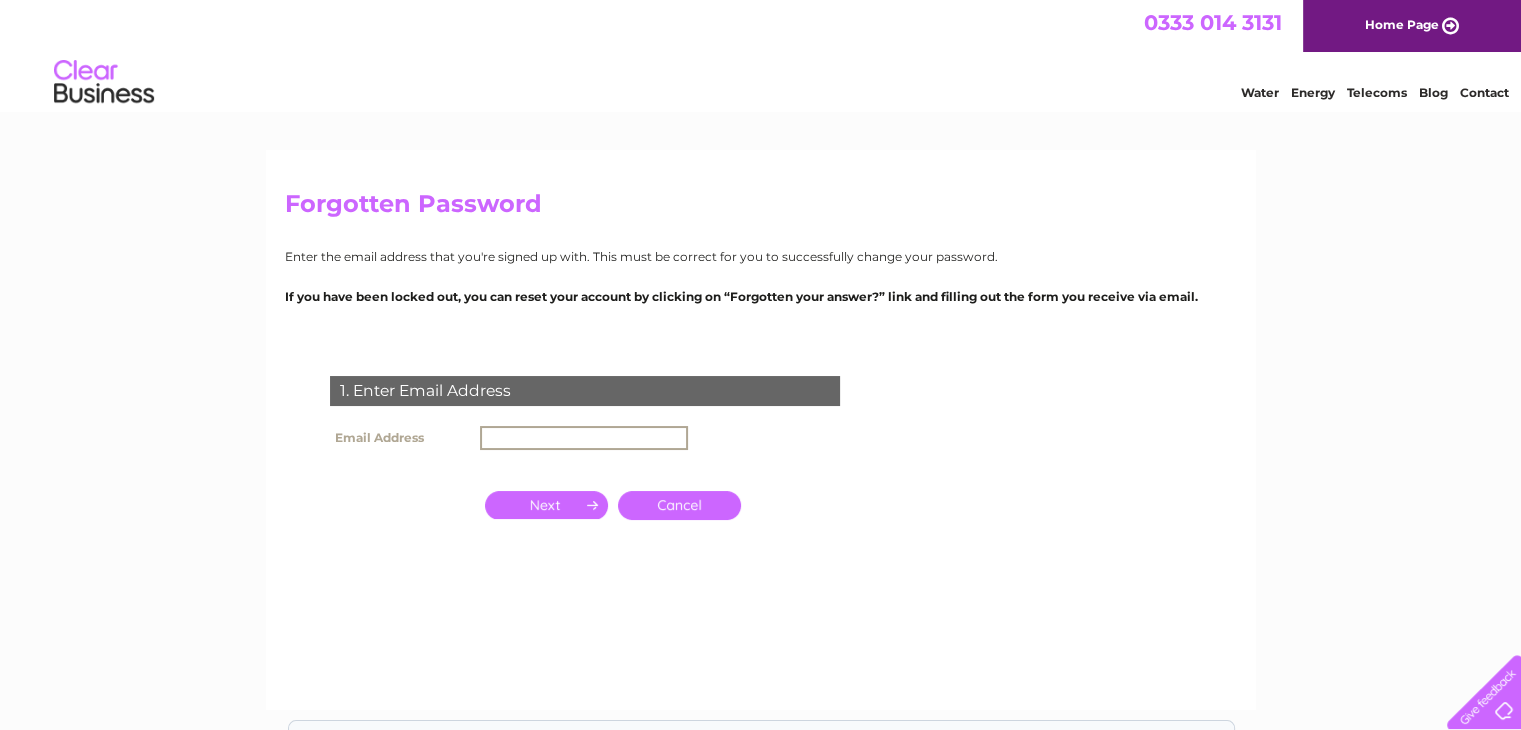 click at bounding box center [584, 438] 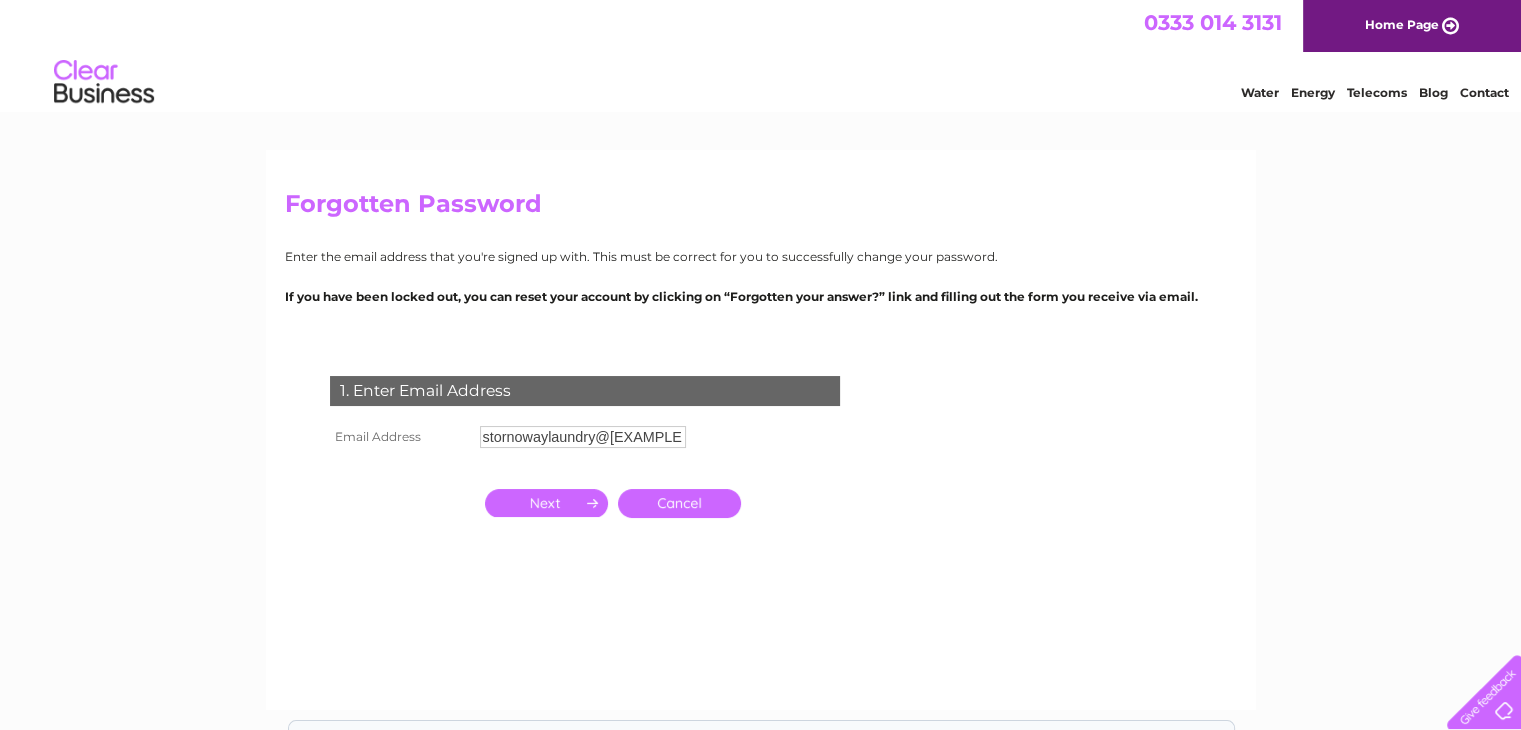 click at bounding box center (546, 503) 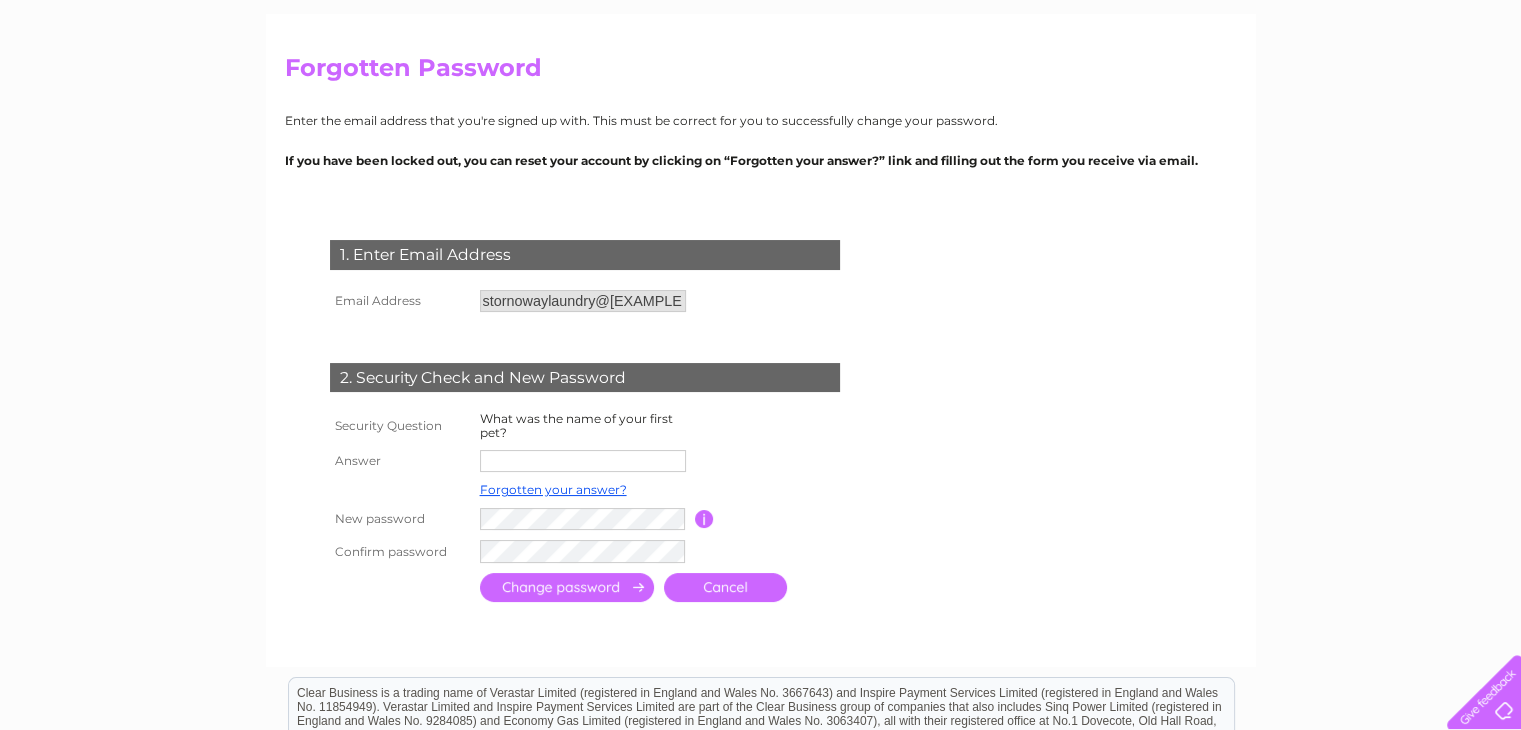 scroll, scrollTop: 144, scrollLeft: 0, axis: vertical 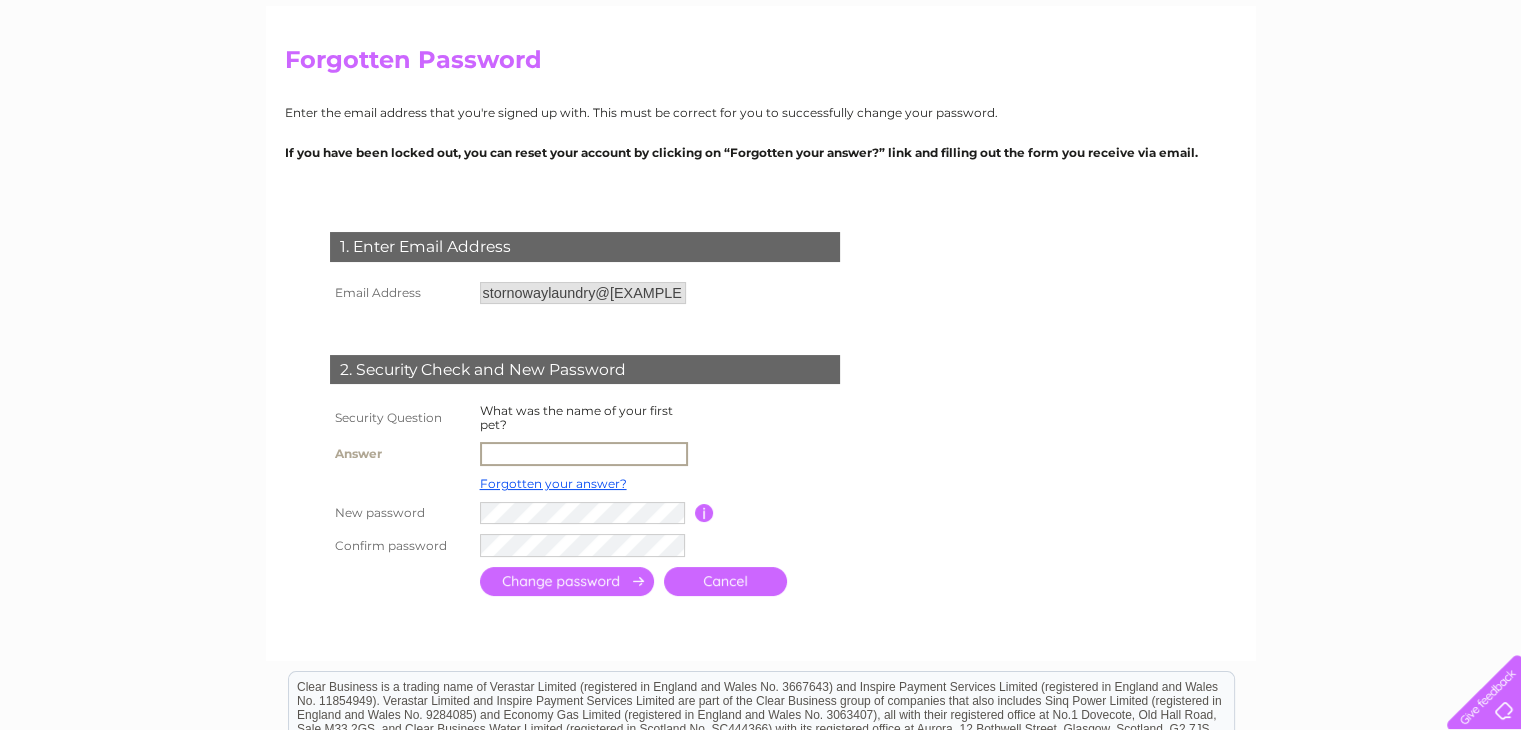 click at bounding box center (584, 454) 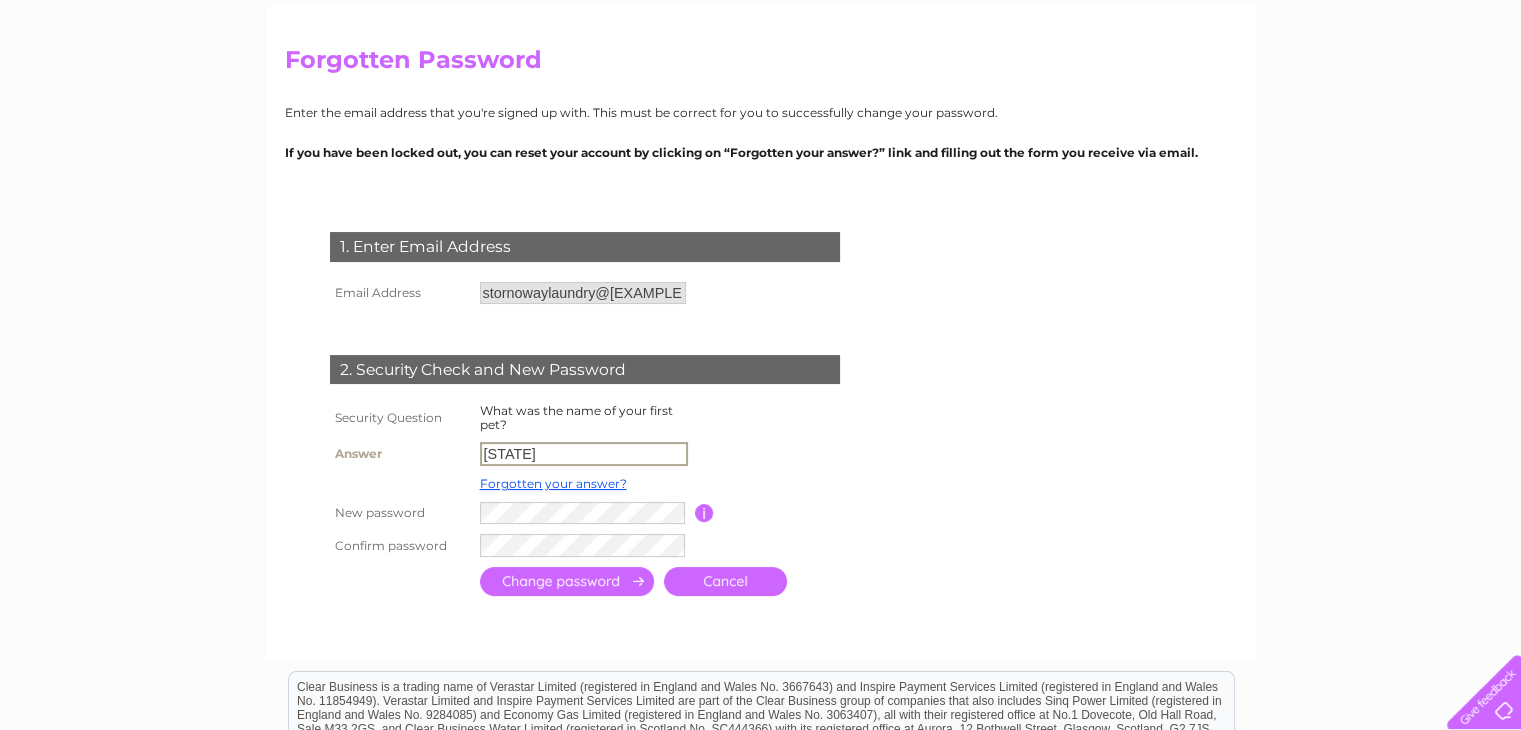 type on "LASKA" 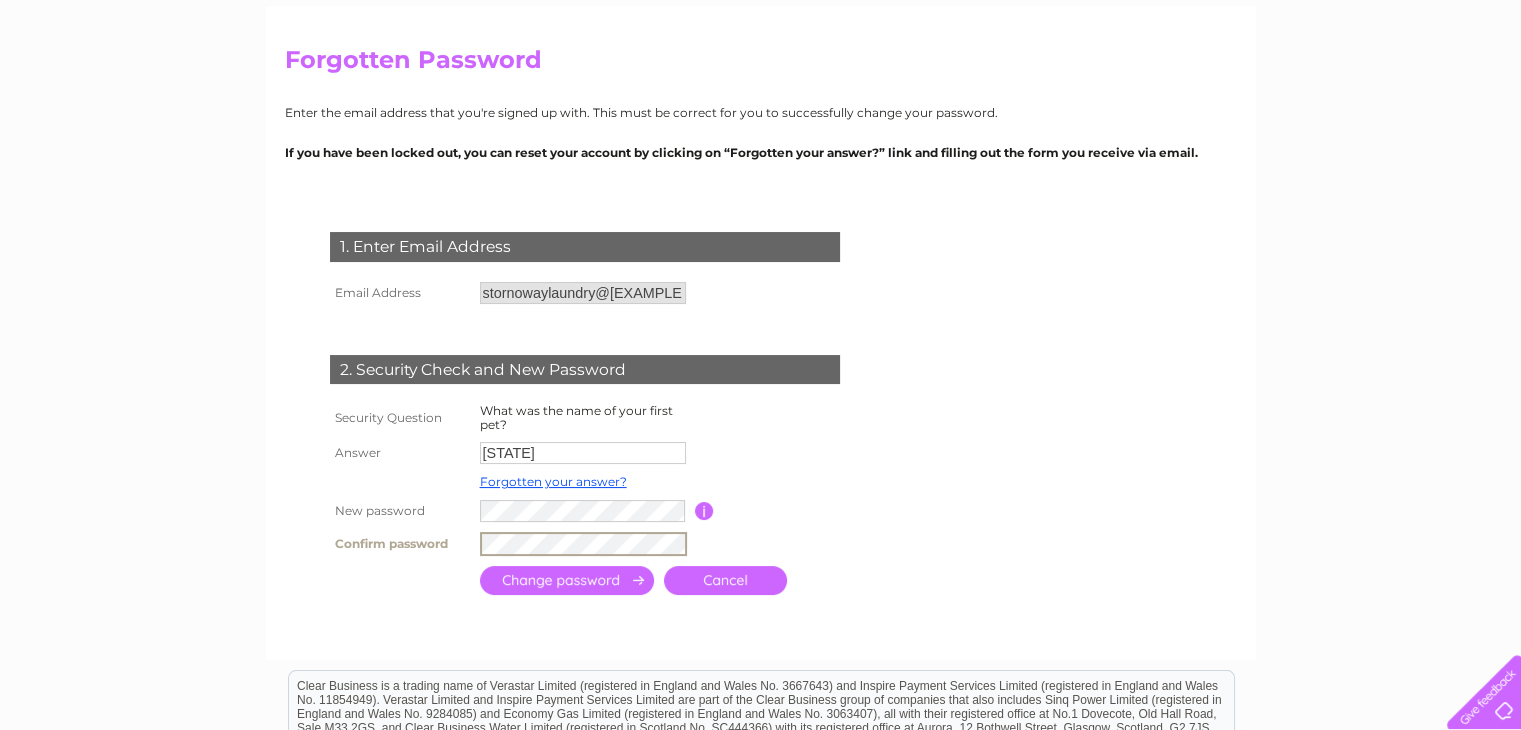click at bounding box center (567, 580) 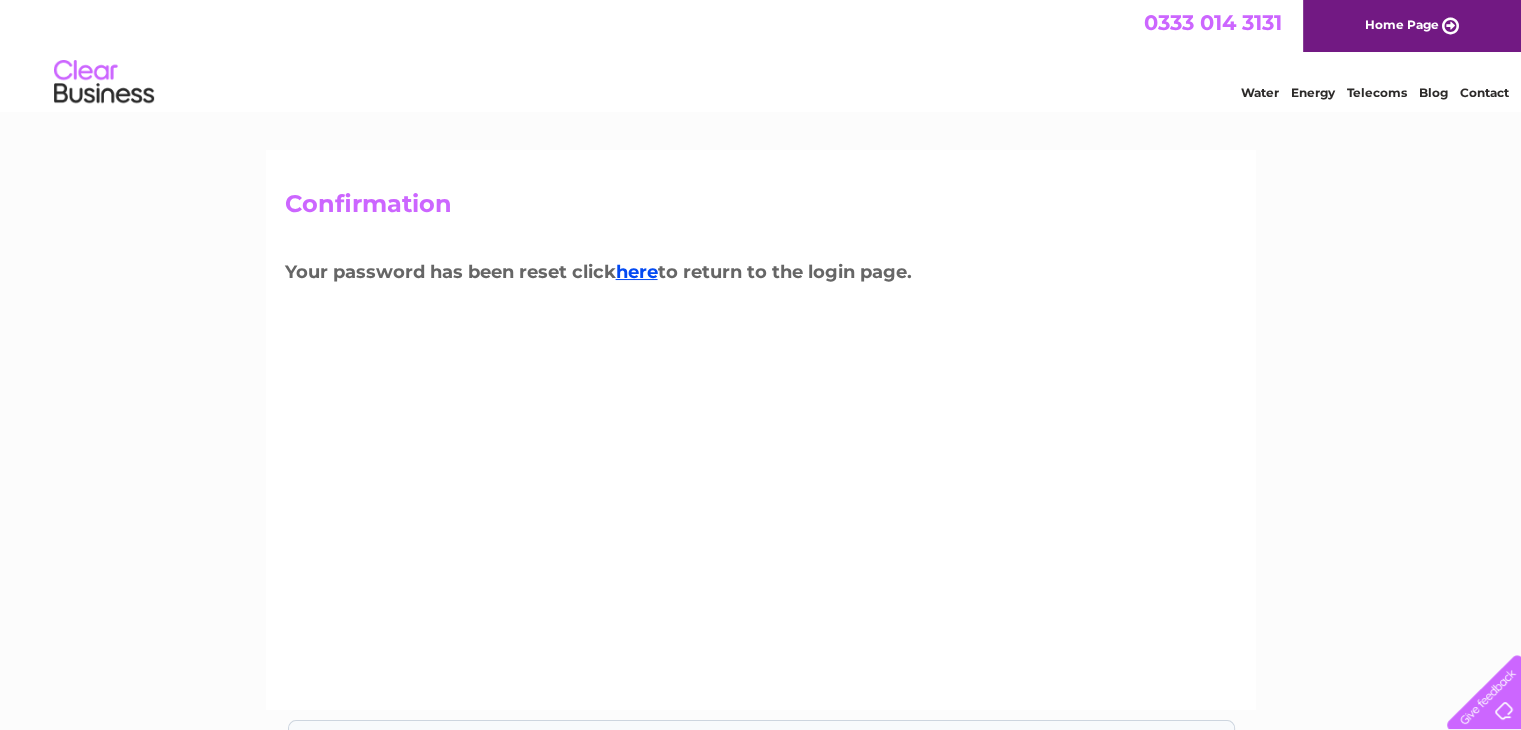 scroll, scrollTop: 0, scrollLeft: 0, axis: both 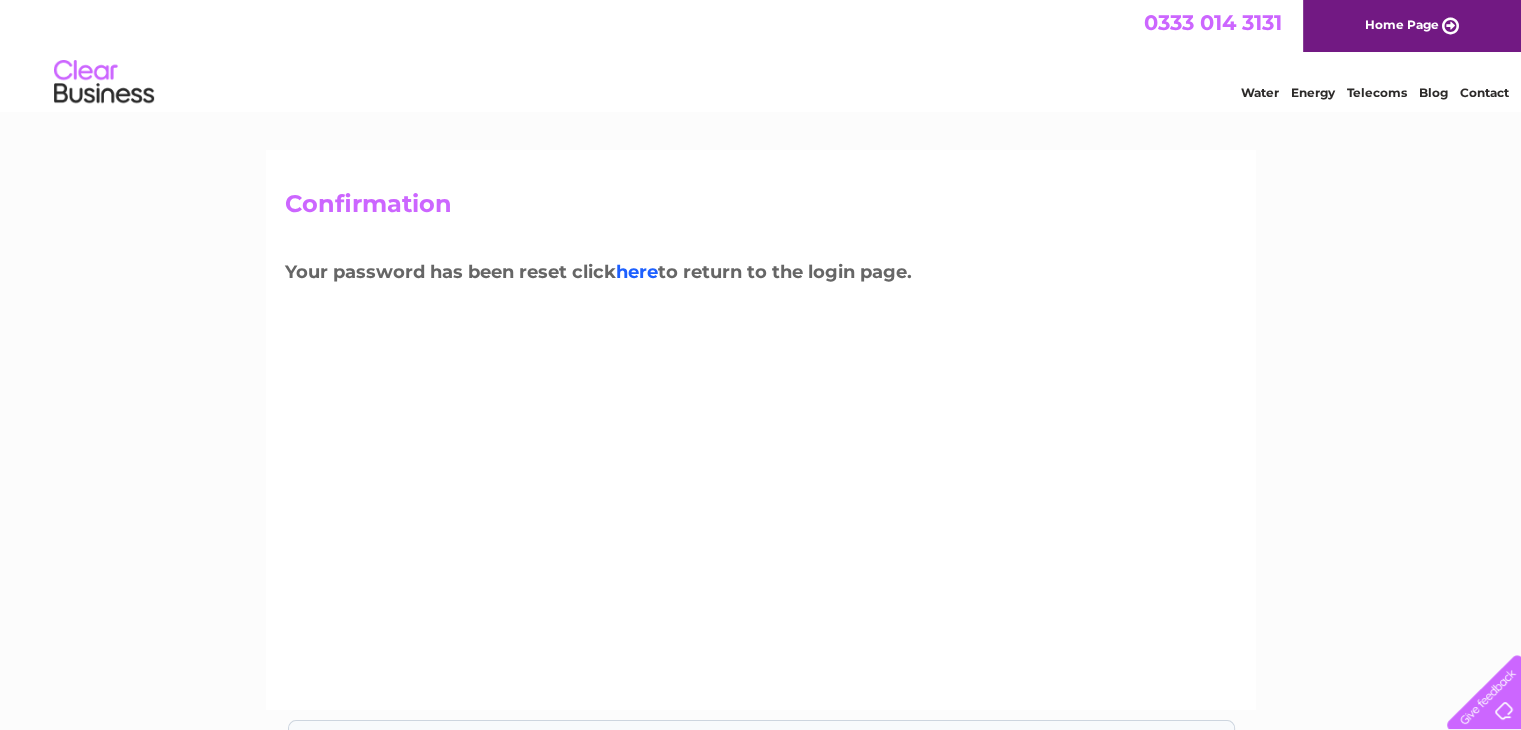 click on "here" at bounding box center [637, 272] 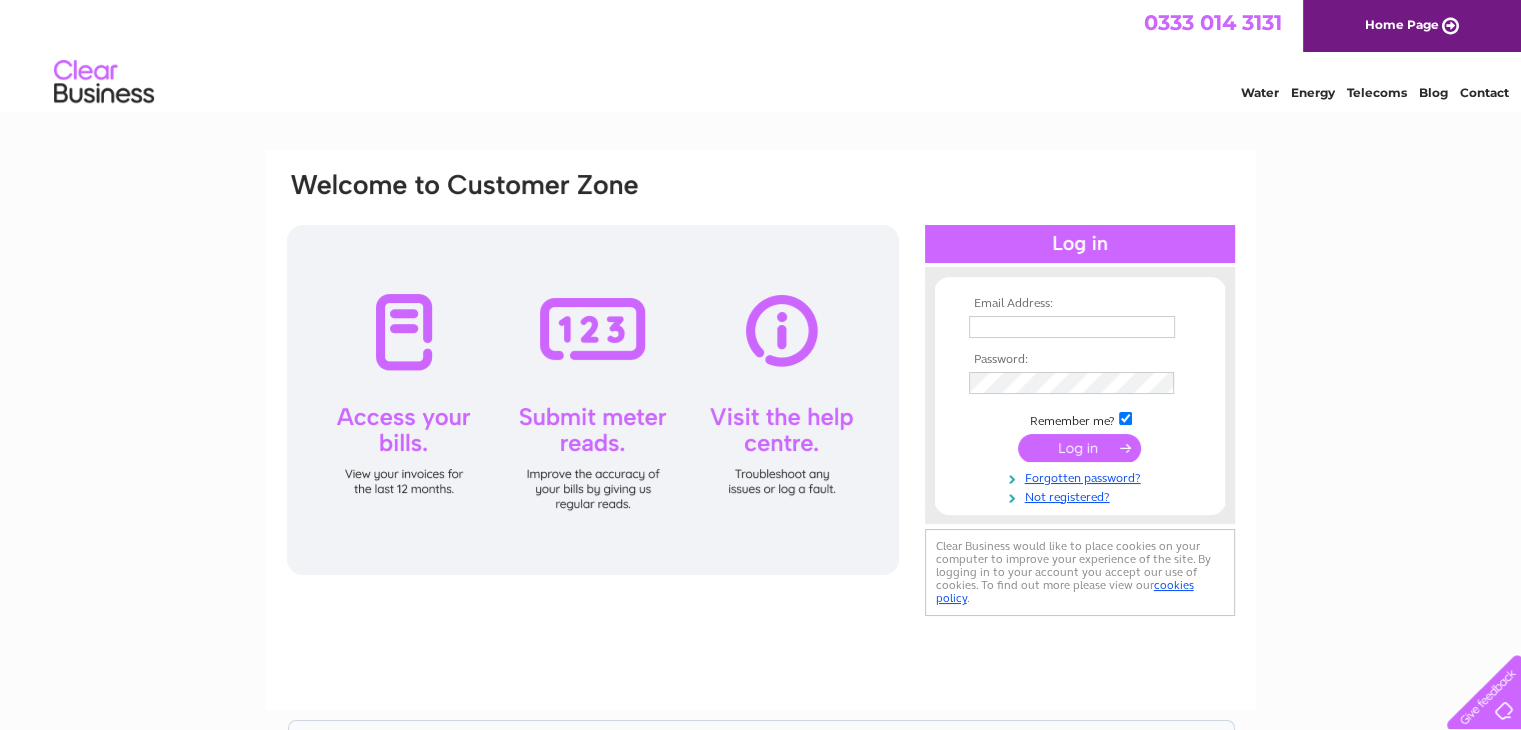 scroll, scrollTop: 0, scrollLeft: 0, axis: both 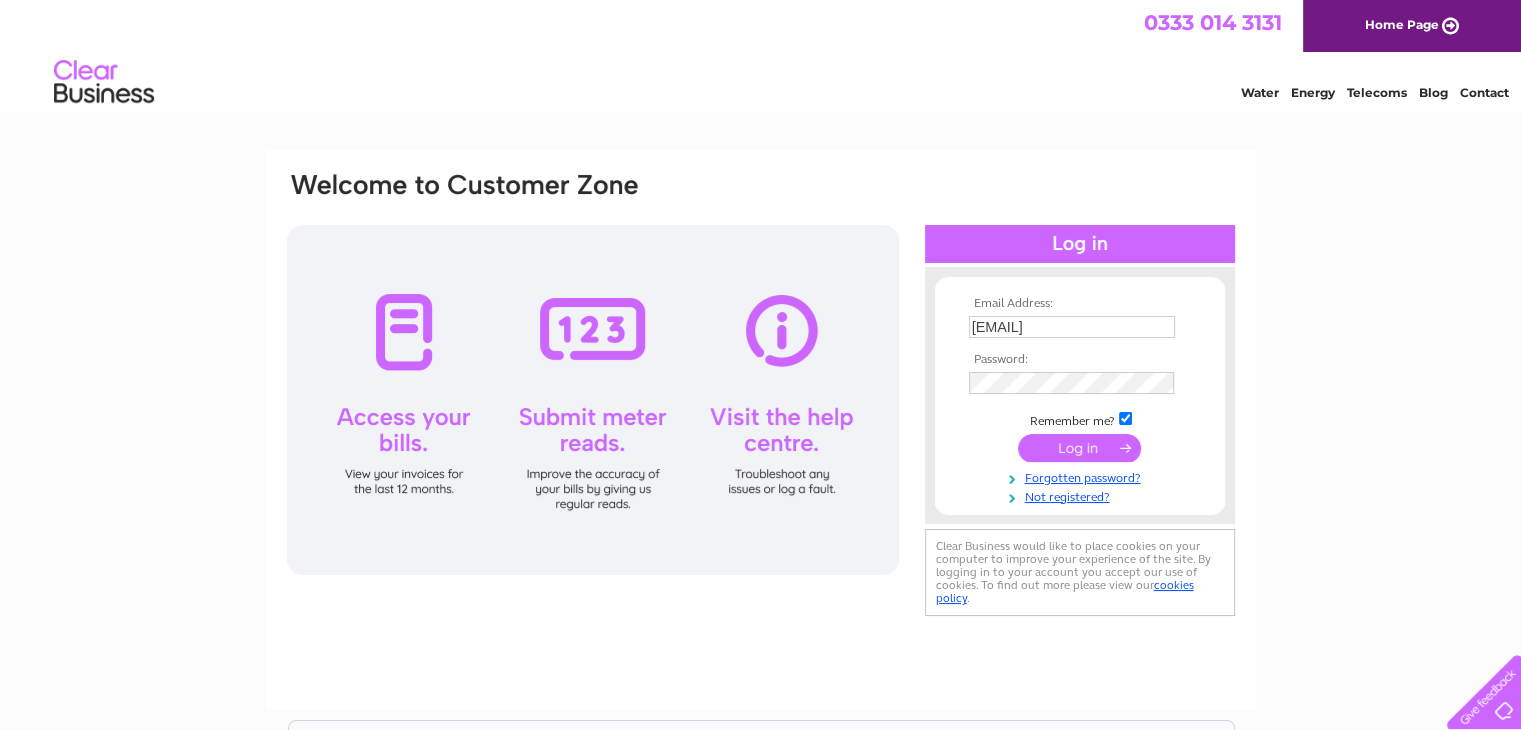 click at bounding box center [1079, 448] 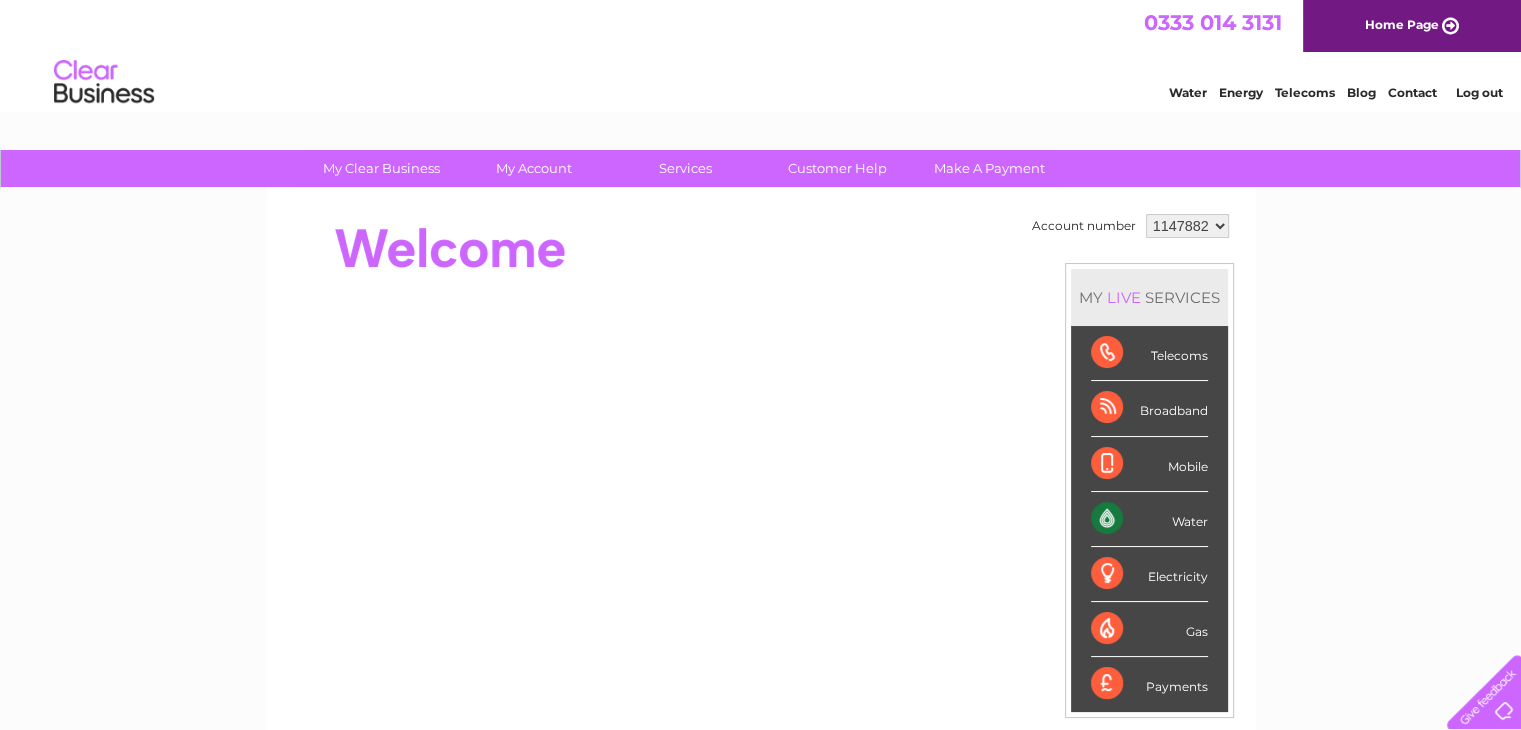 scroll, scrollTop: 0, scrollLeft: 0, axis: both 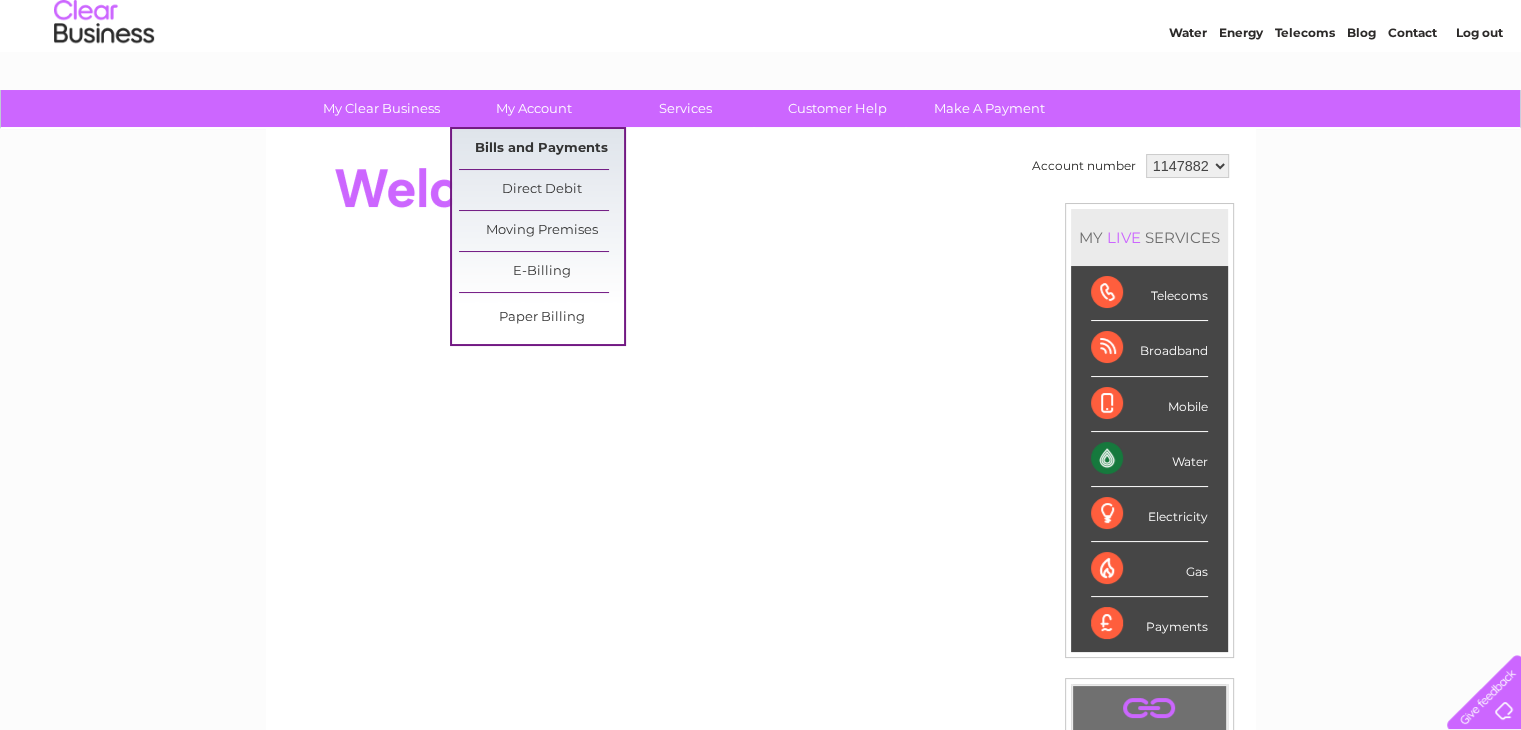 click on "Bills and Payments" at bounding box center (541, 149) 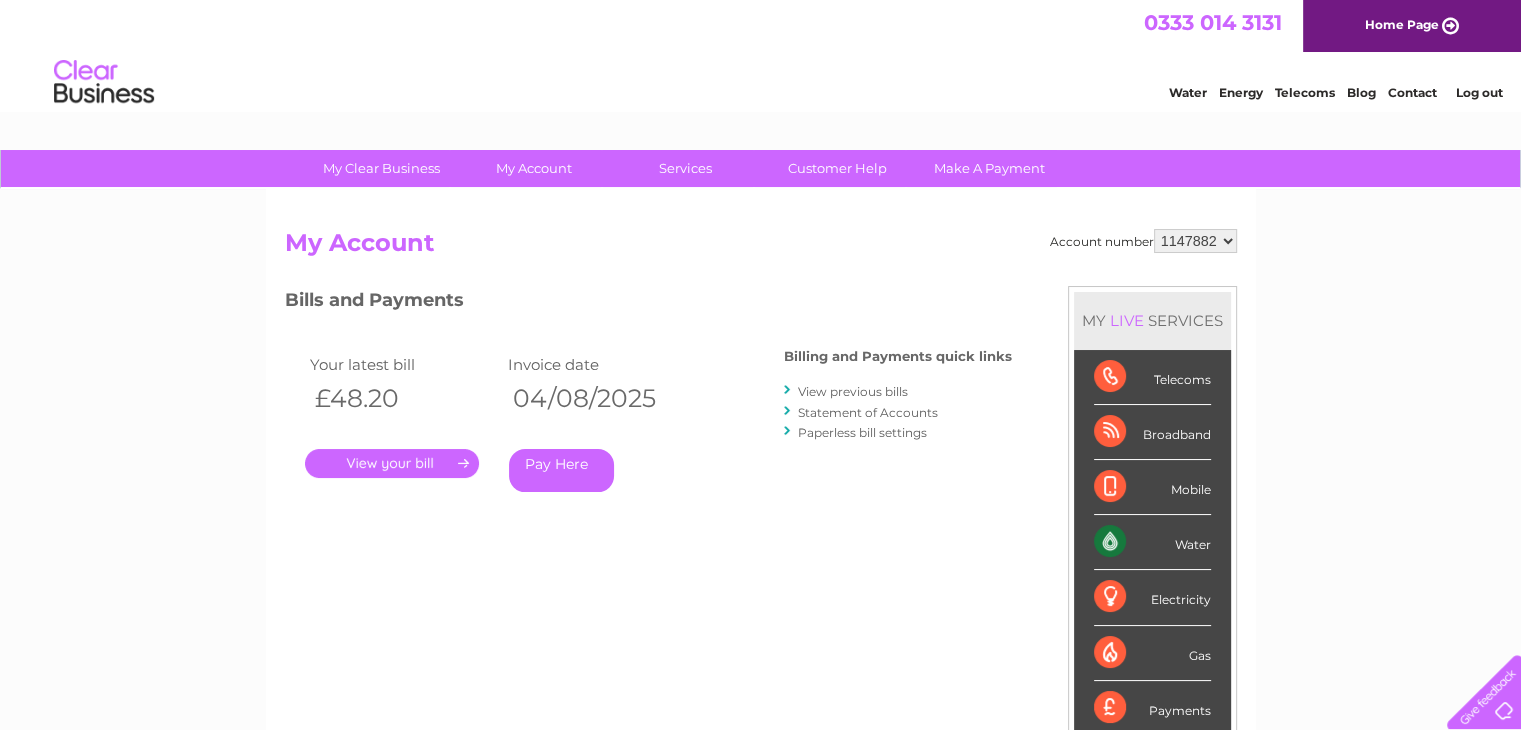 scroll, scrollTop: 0, scrollLeft: 0, axis: both 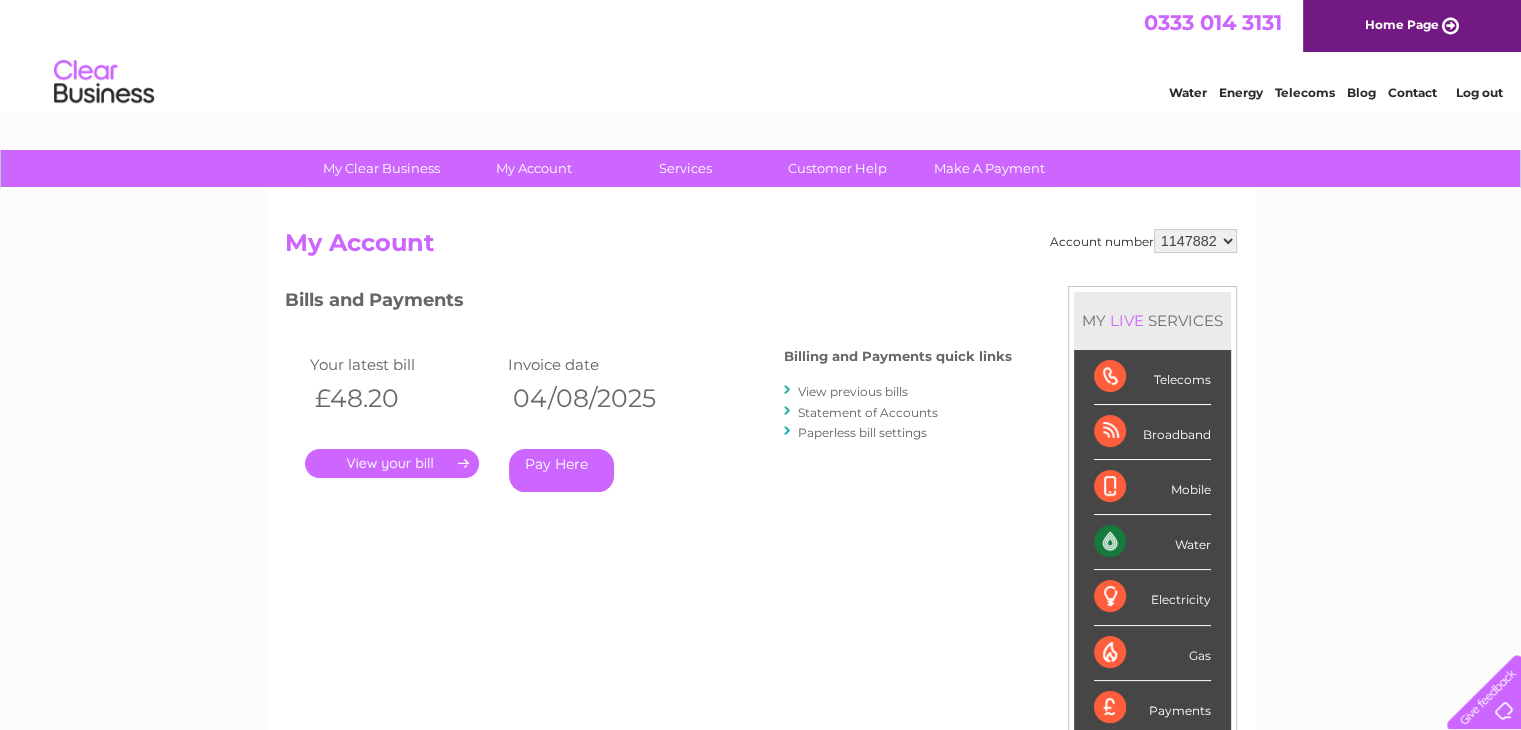 click on "." at bounding box center (392, 463) 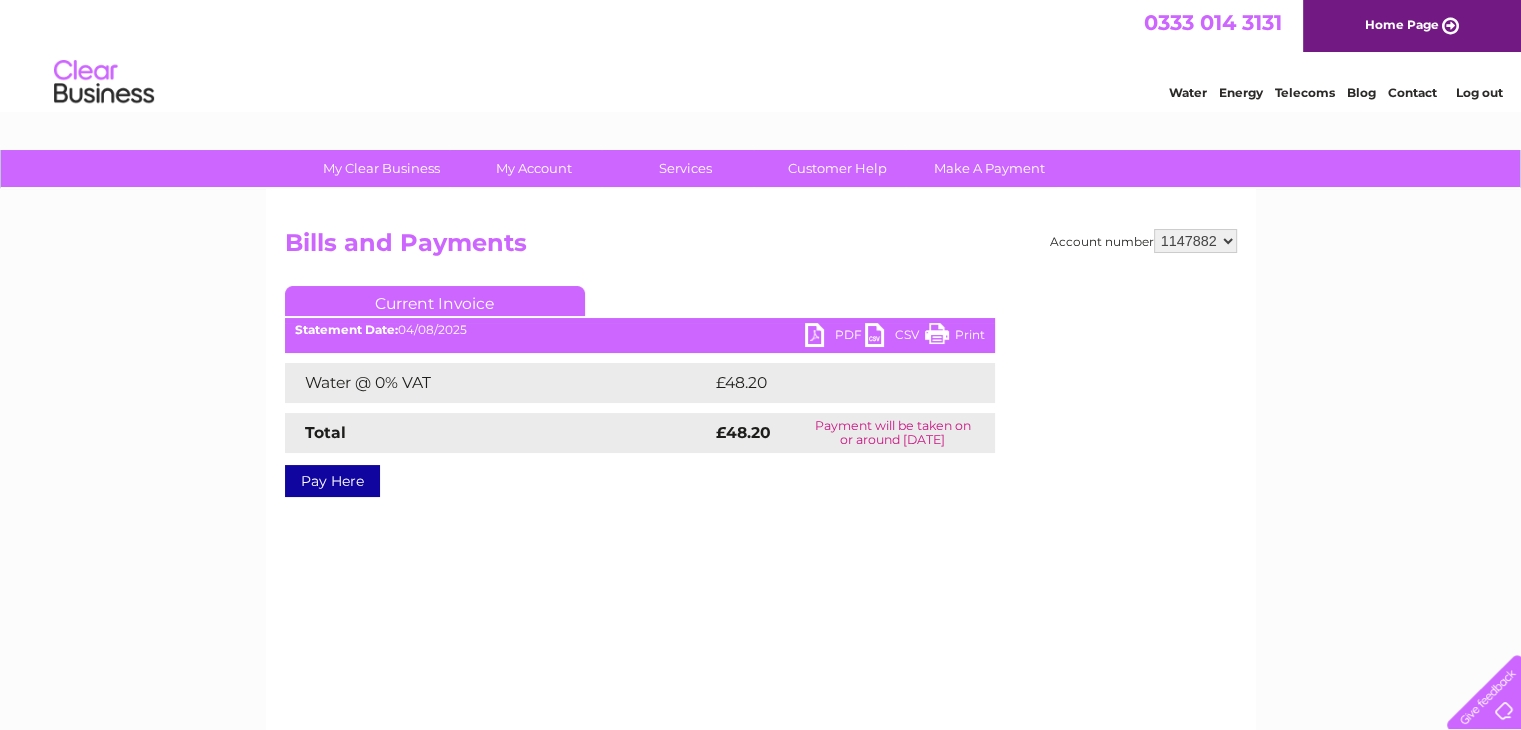 scroll, scrollTop: 0, scrollLeft: 0, axis: both 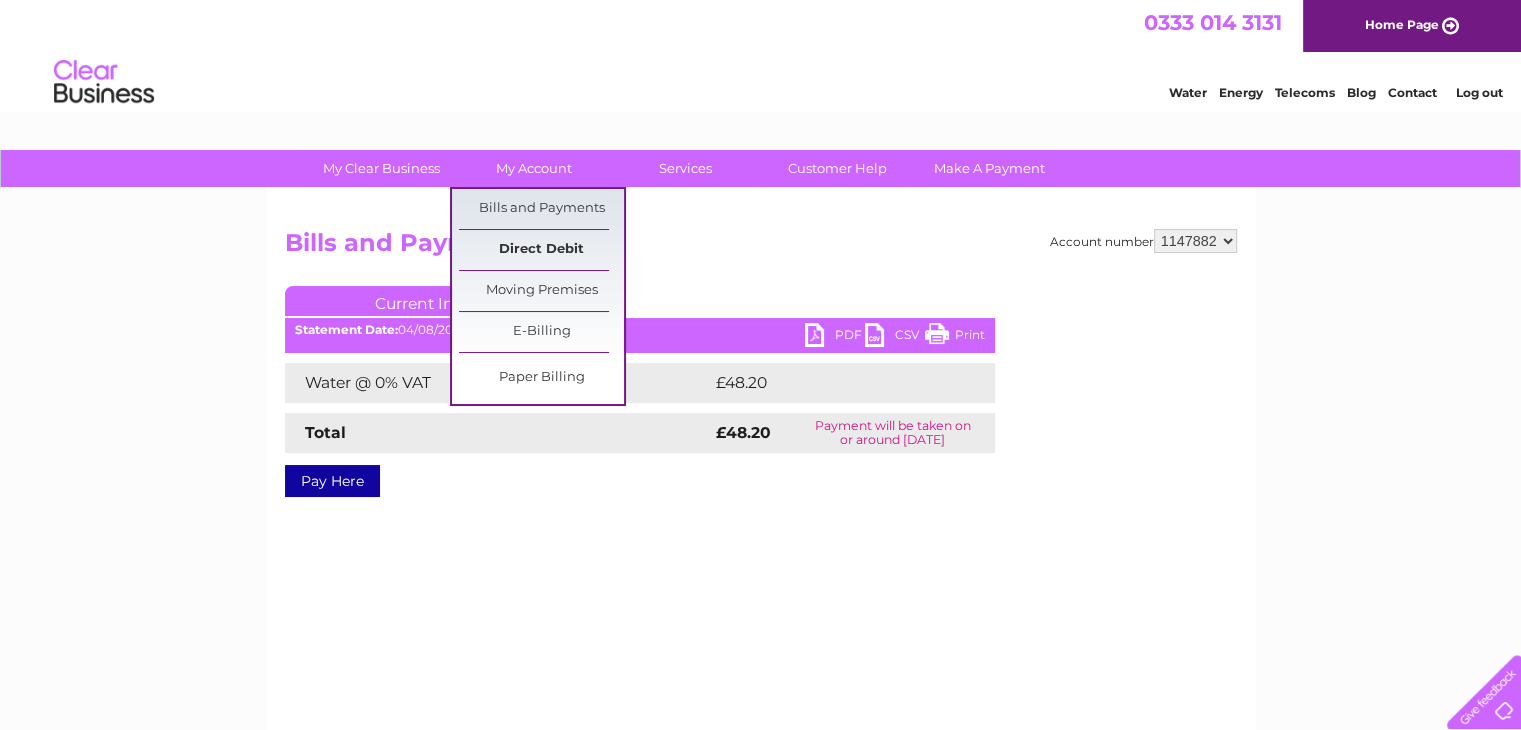 click on "Direct Debit" at bounding box center (541, 250) 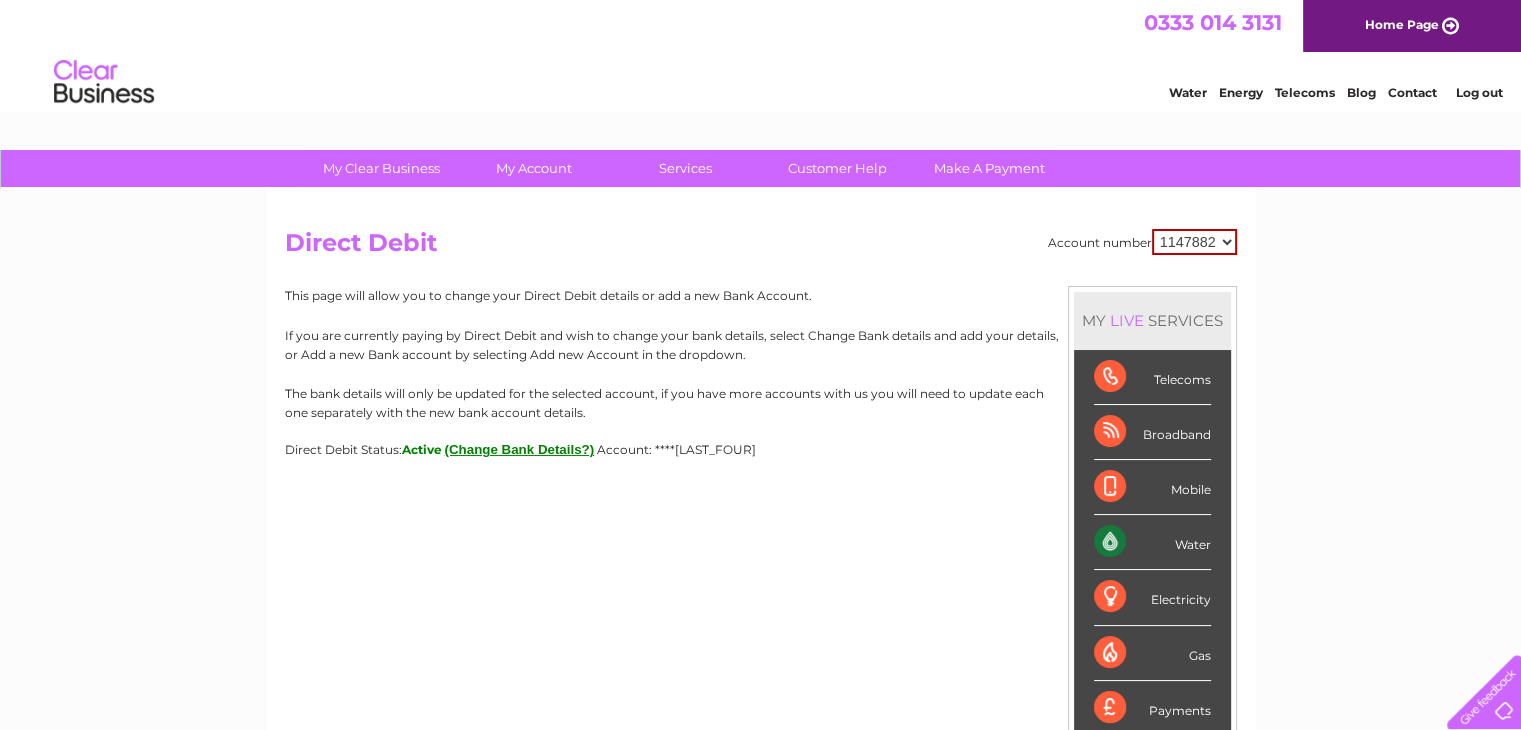 scroll, scrollTop: 0, scrollLeft: 0, axis: both 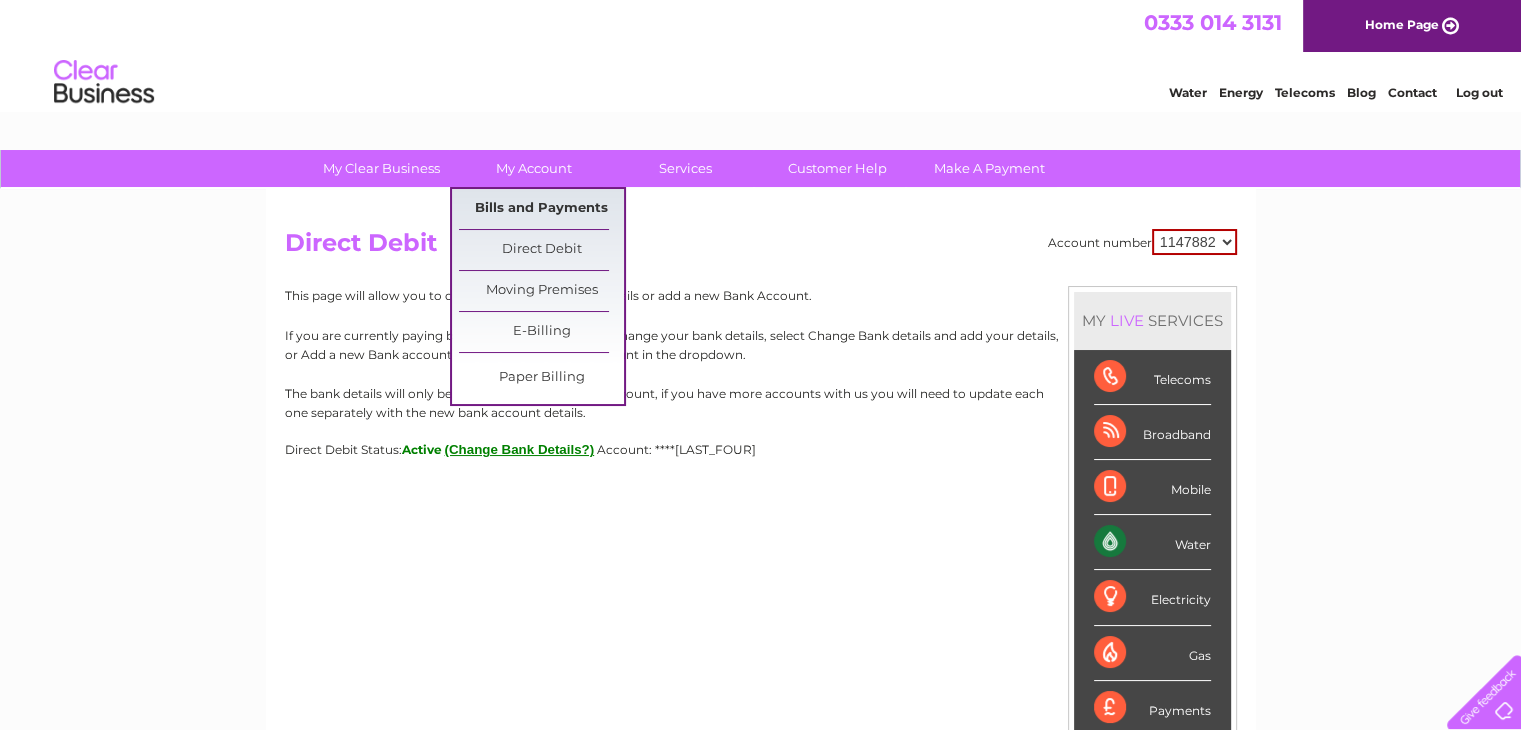click on "Bills and Payments" at bounding box center (541, 209) 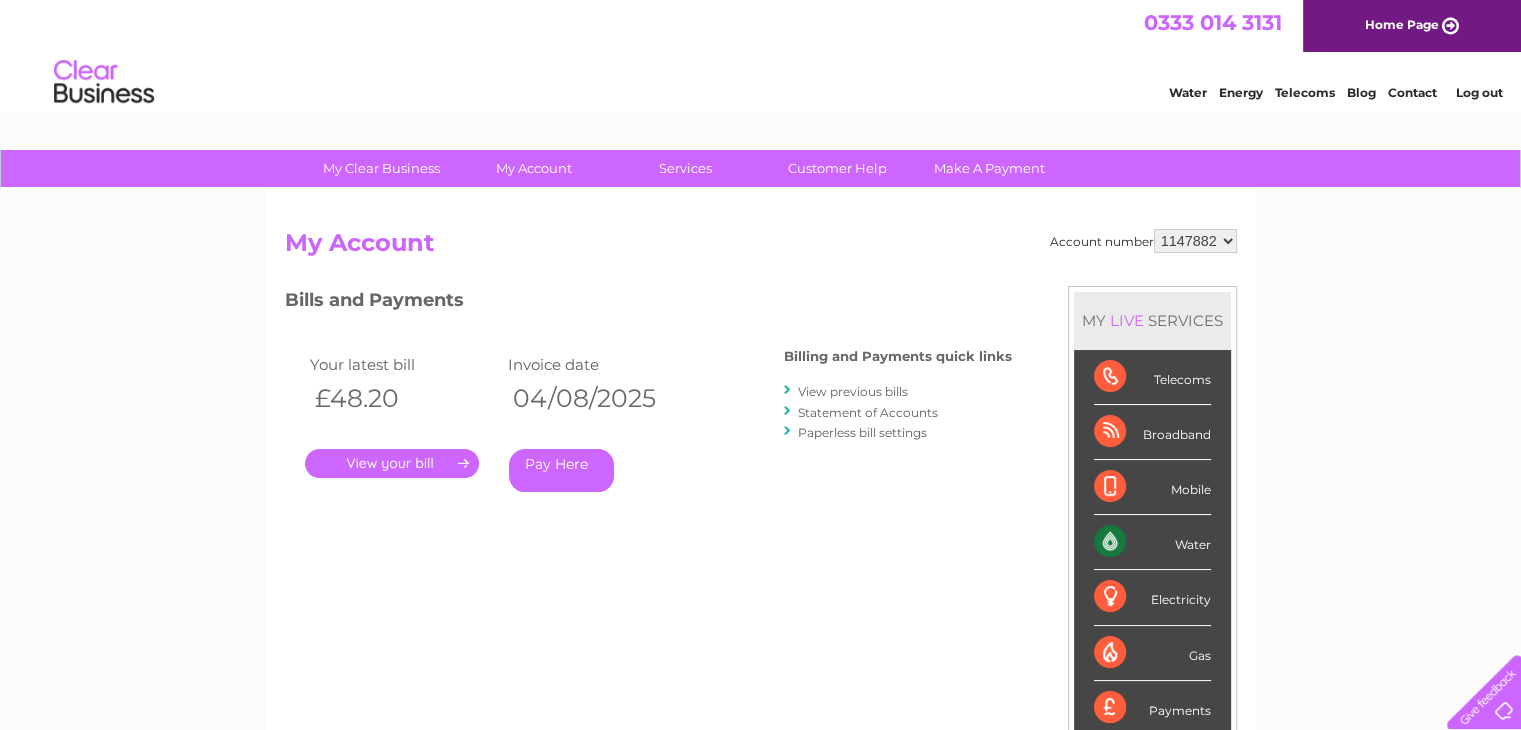 scroll, scrollTop: 0, scrollLeft: 0, axis: both 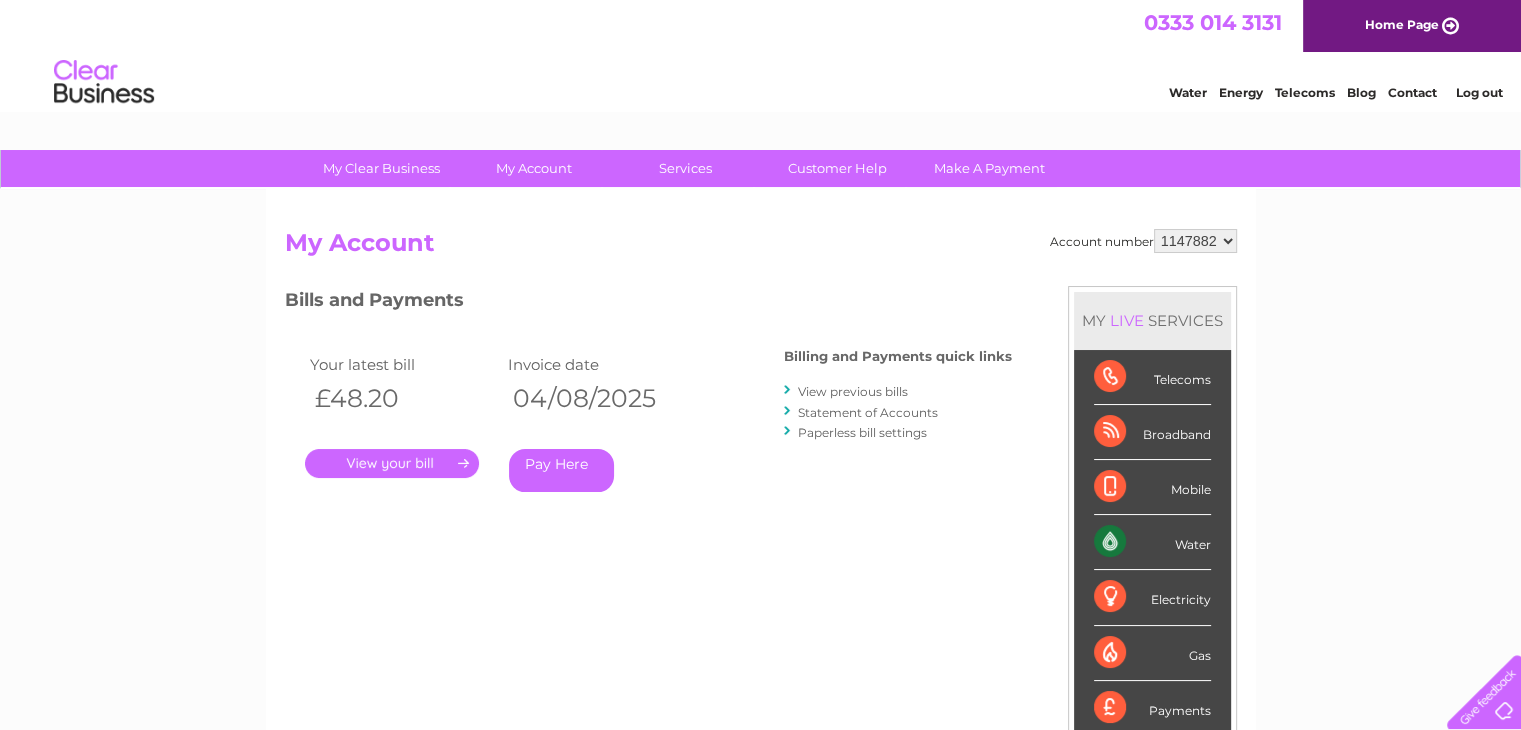 click on "View previous bills" at bounding box center [853, 391] 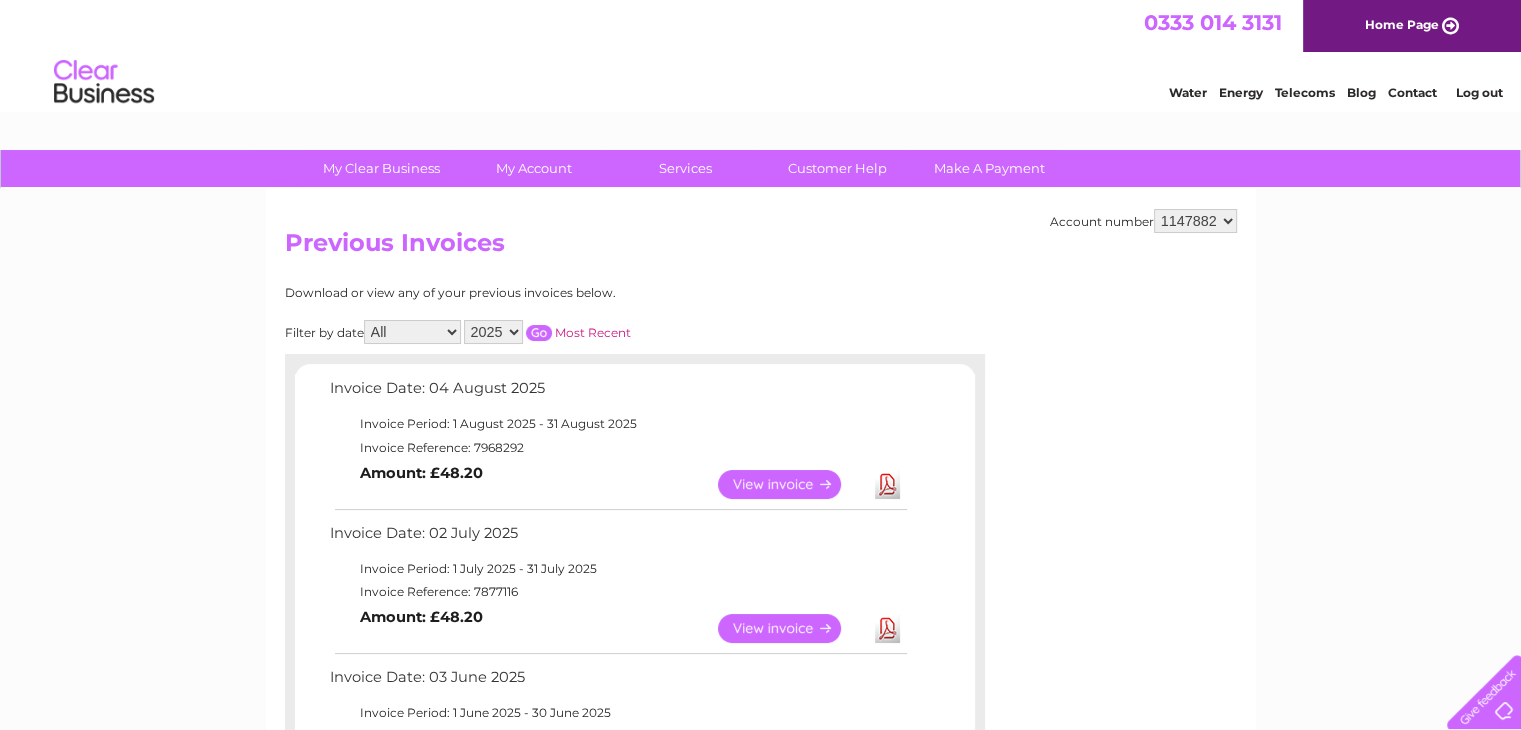 scroll, scrollTop: 0, scrollLeft: 0, axis: both 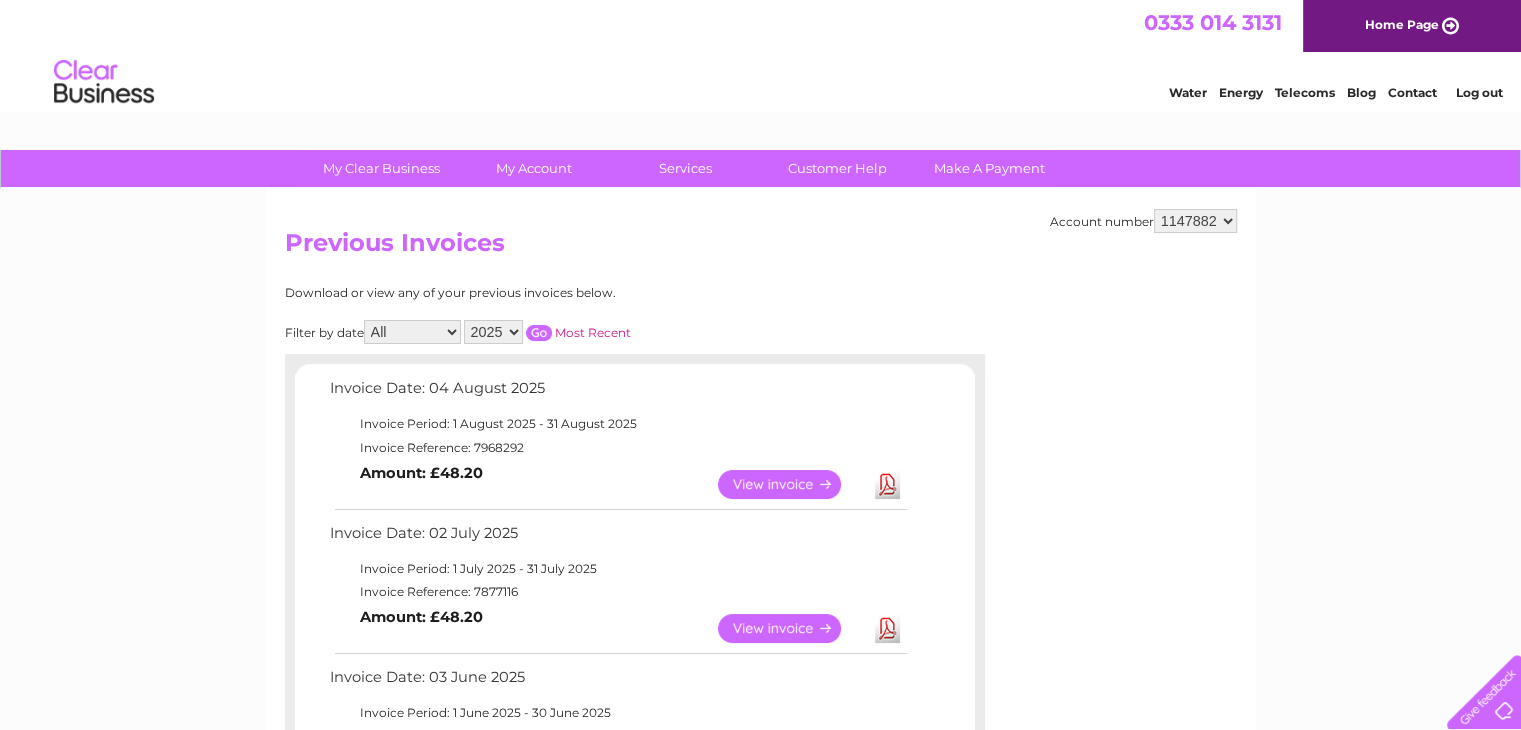click on "Download" at bounding box center (887, 628) 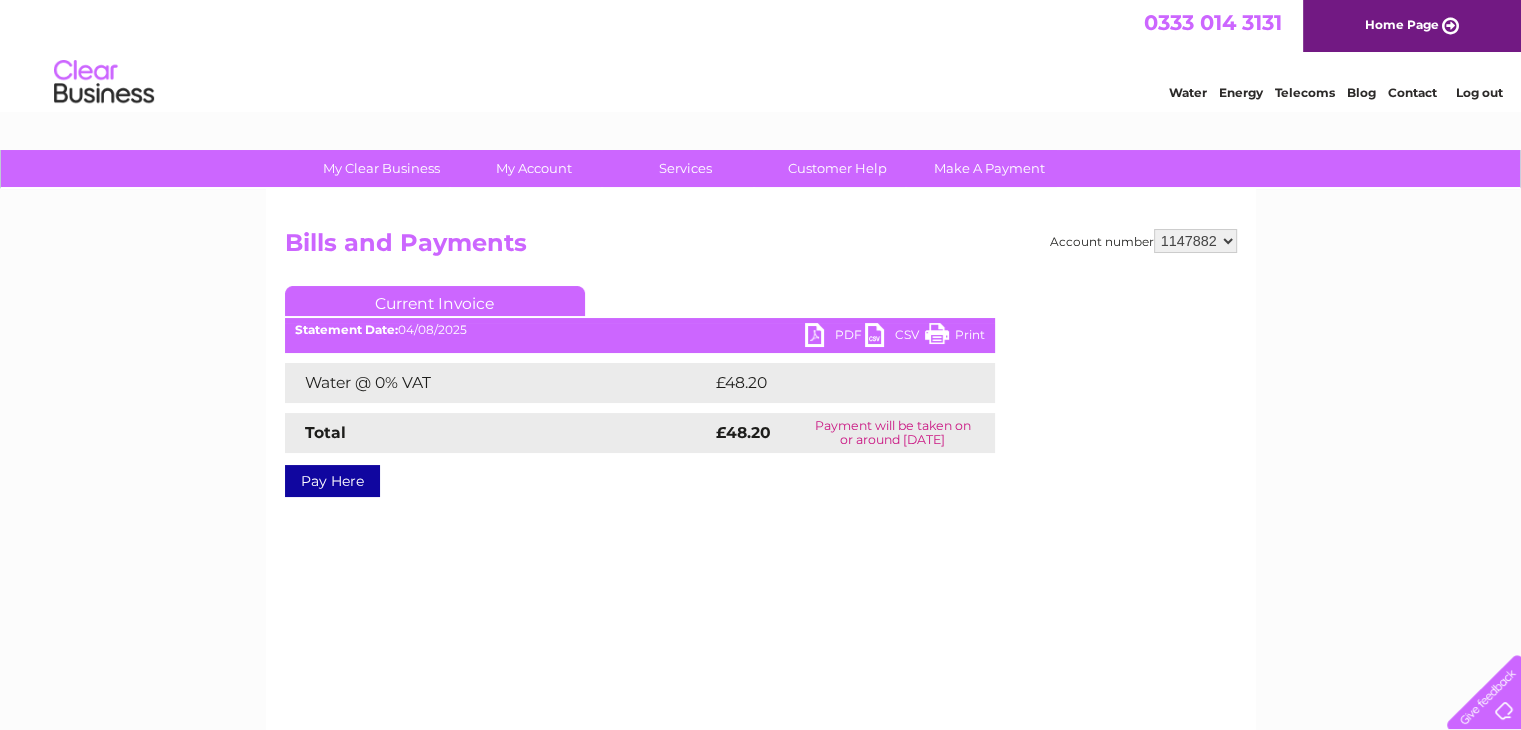 scroll, scrollTop: 0, scrollLeft: 0, axis: both 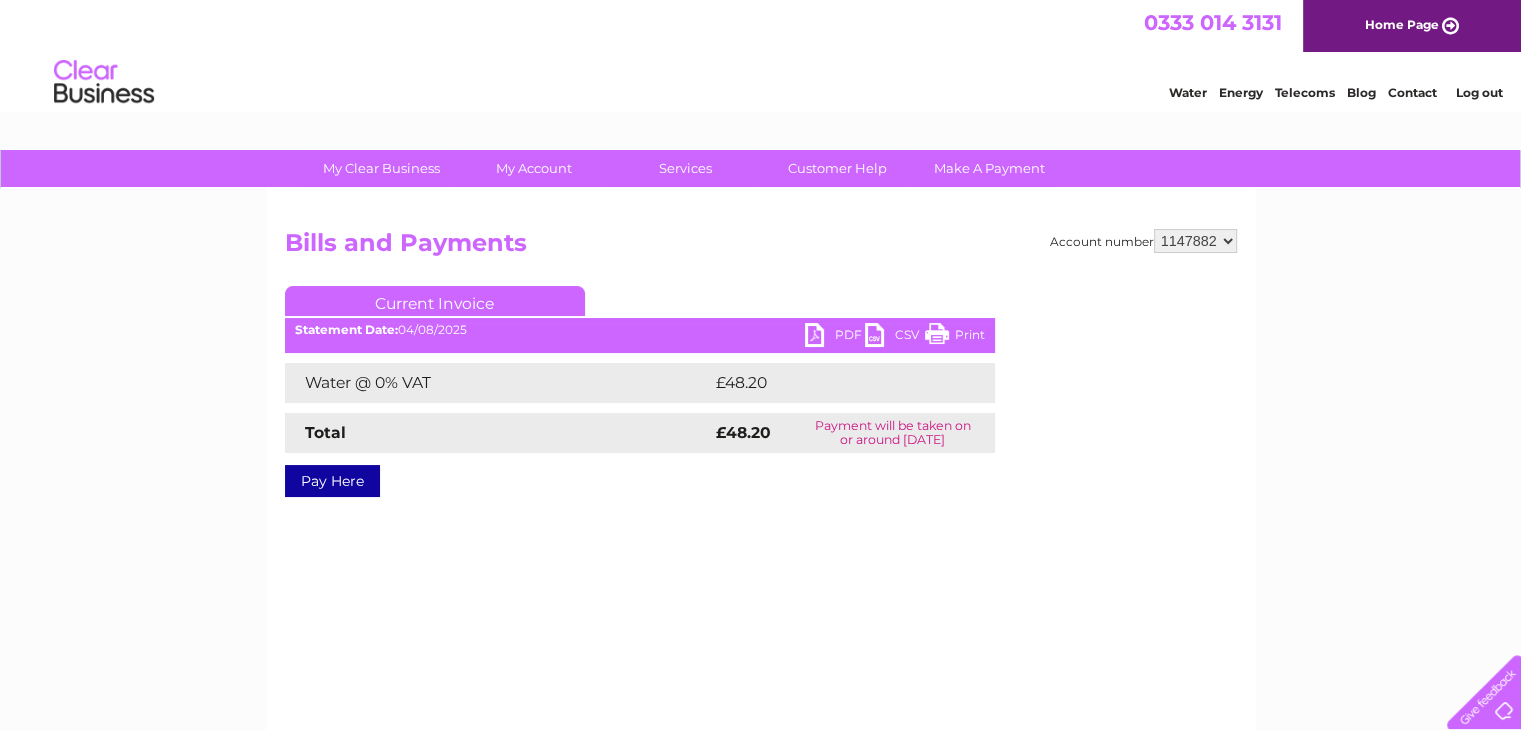 click on "PDF" at bounding box center [835, 337] 